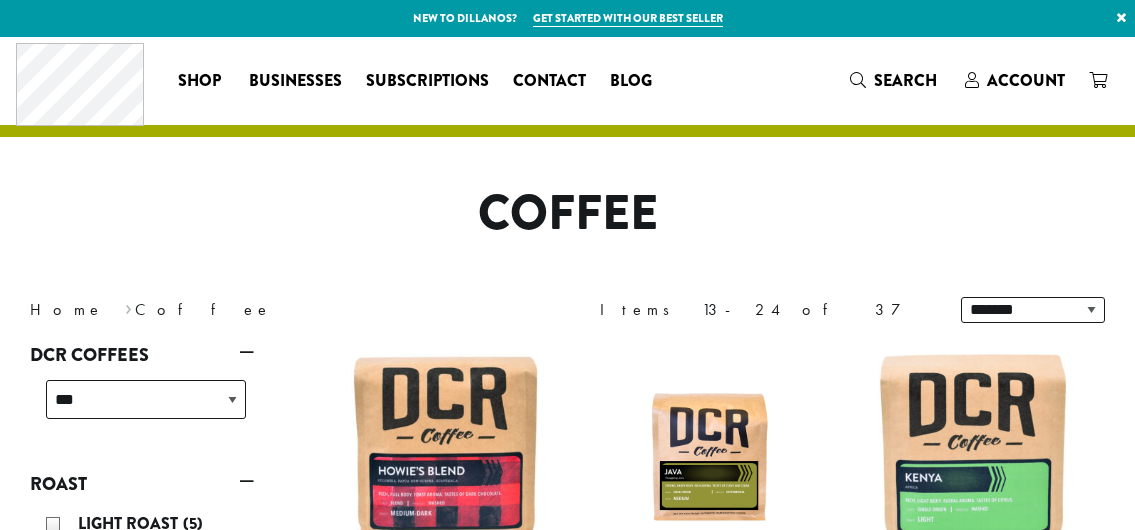scroll, scrollTop: 0, scrollLeft: 0, axis: both 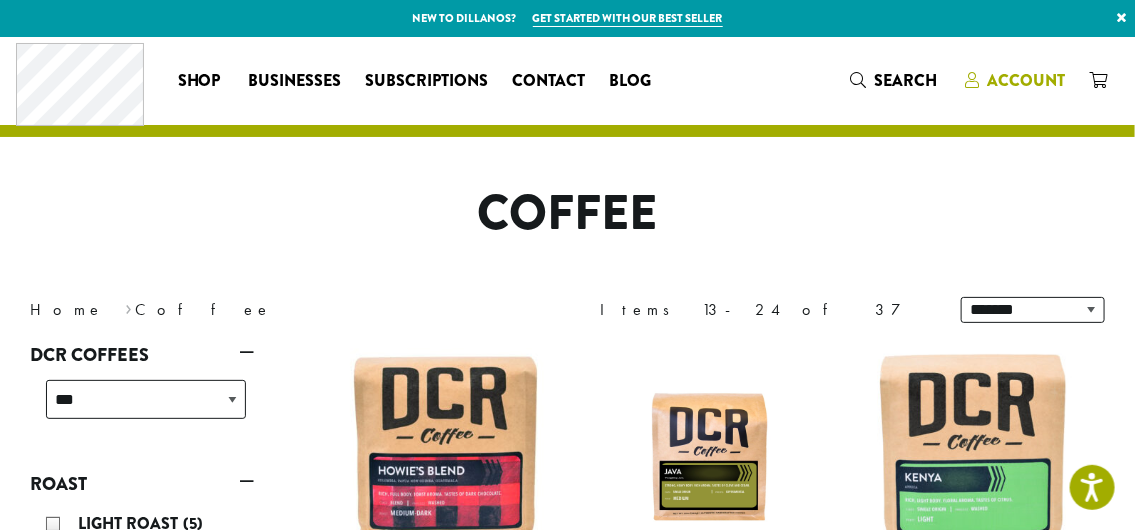 click on "Account" at bounding box center (1026, 80) 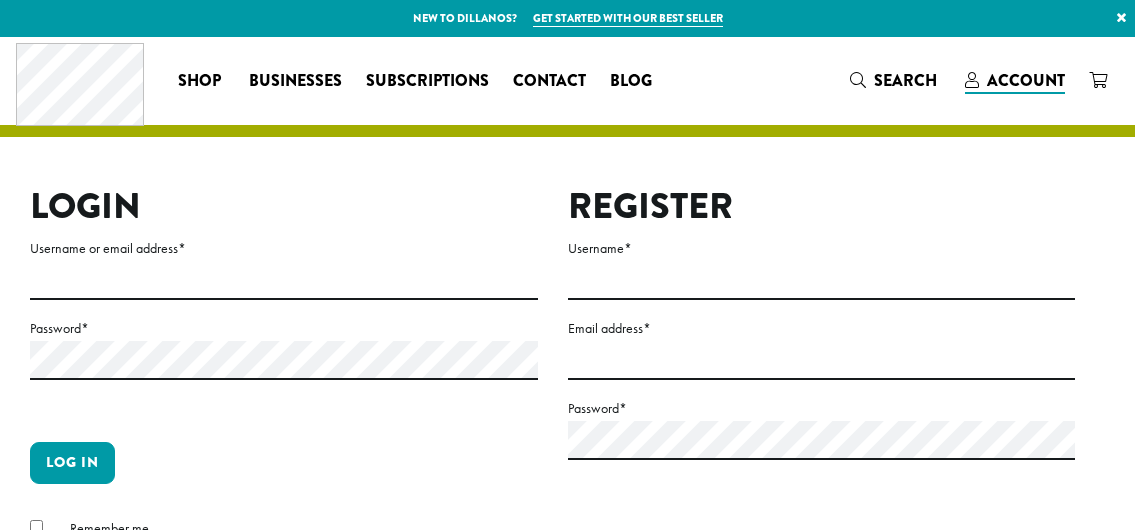 scroll, scrollTop: 0, scrollLeft: 0, axis: both 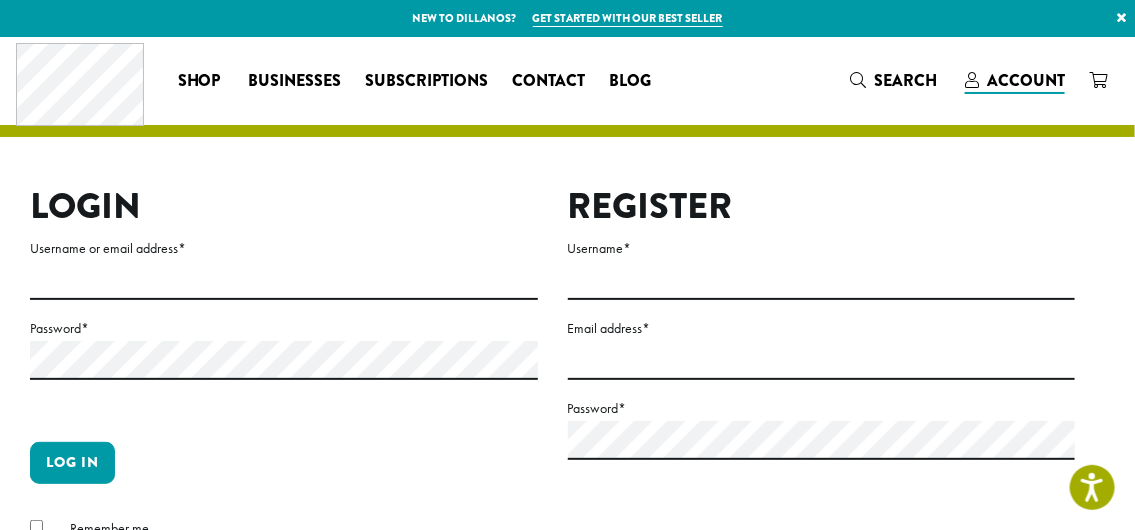 click on "Username or email address  *
Password  *
Log in
Remember me
Lost your password?" at bounding box center [284, 417] 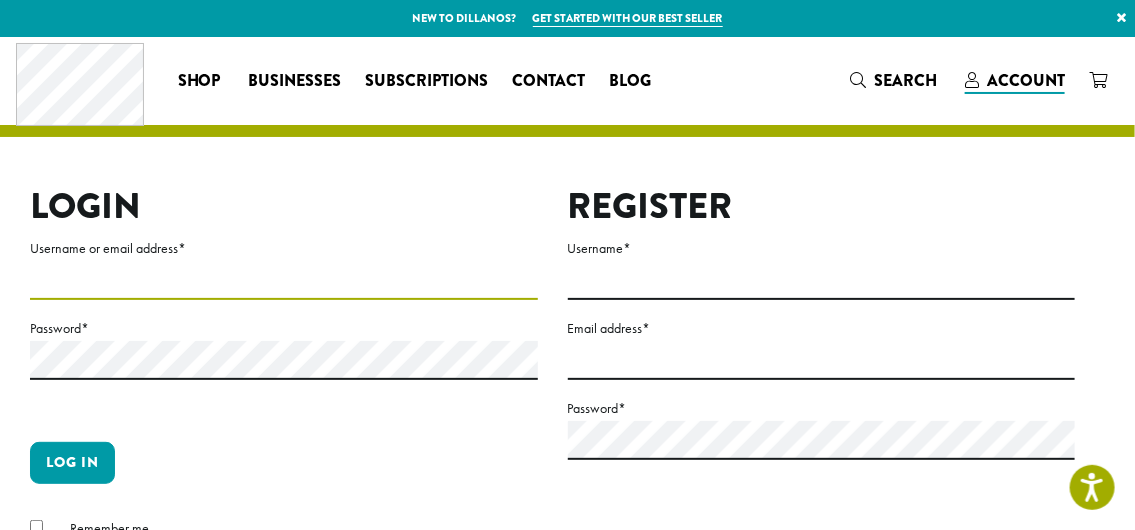 click on "Username or email address  *" at bounding box center (284, 280) 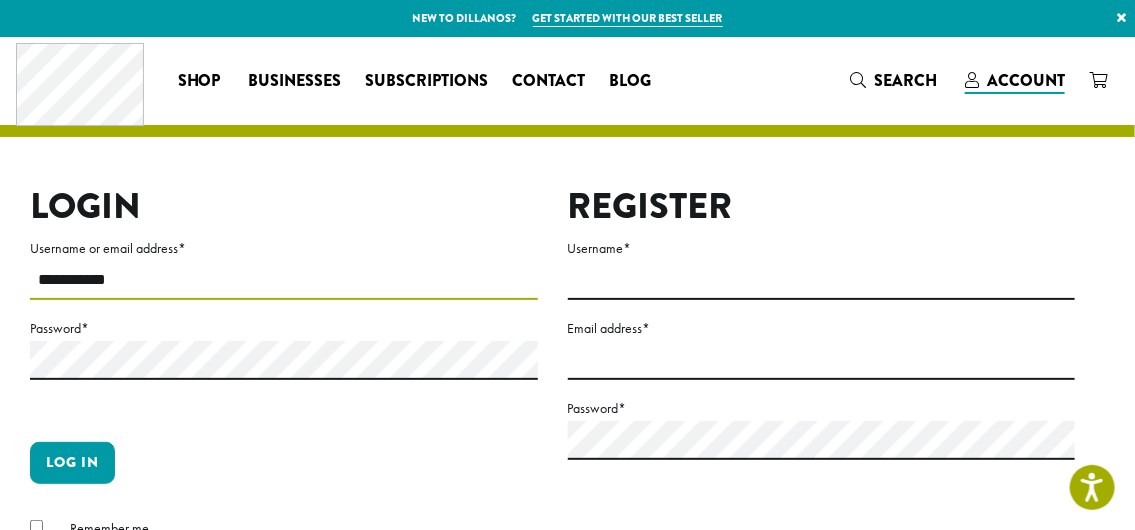 type on "**********" 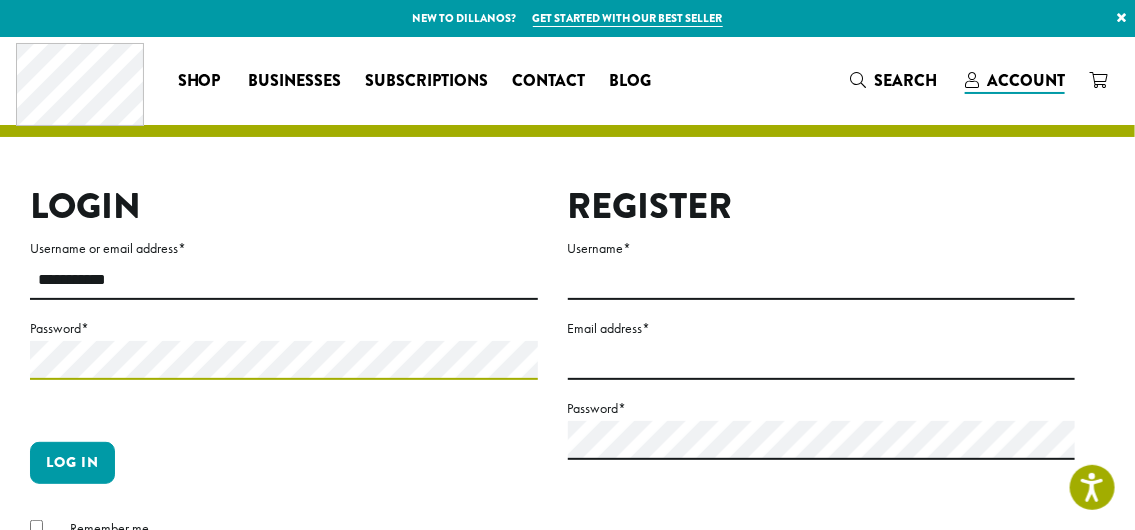 click on "Log in" at bounding box center (72, 463) 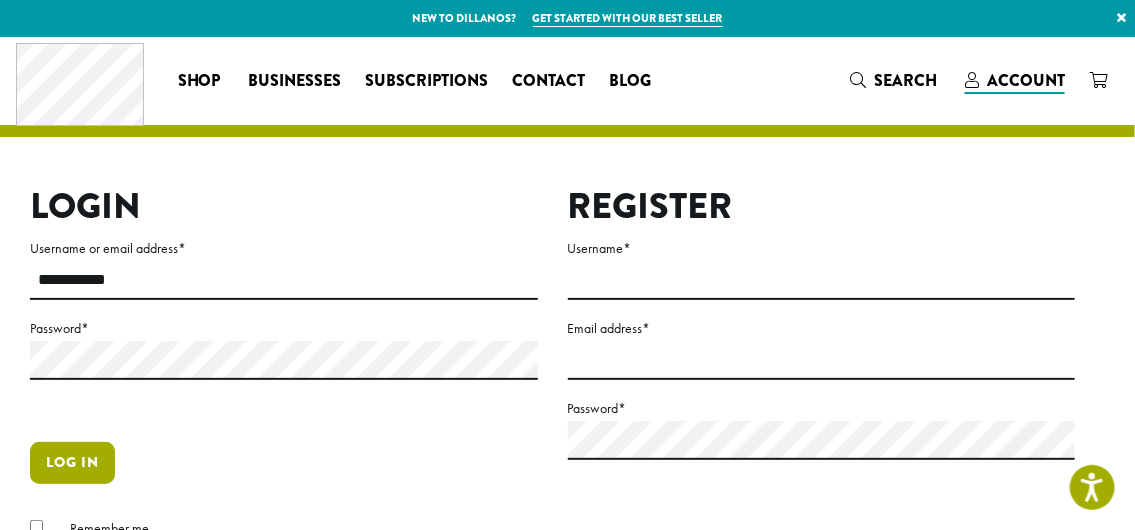 click on "Log in" at bounding box center [72, 463] 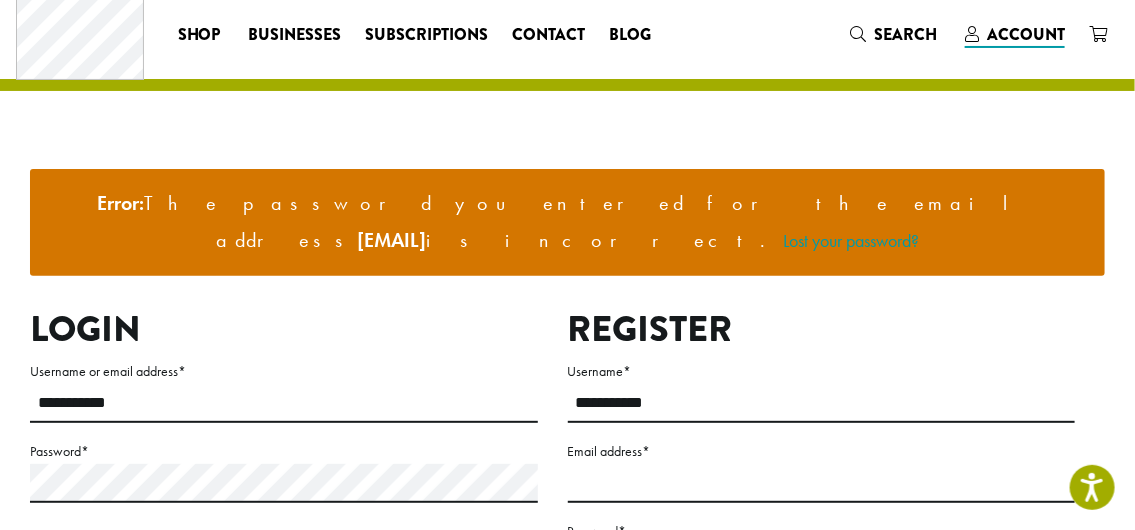 scroll, scrollTop: 90, scrollLeft: 0, axis: vertical 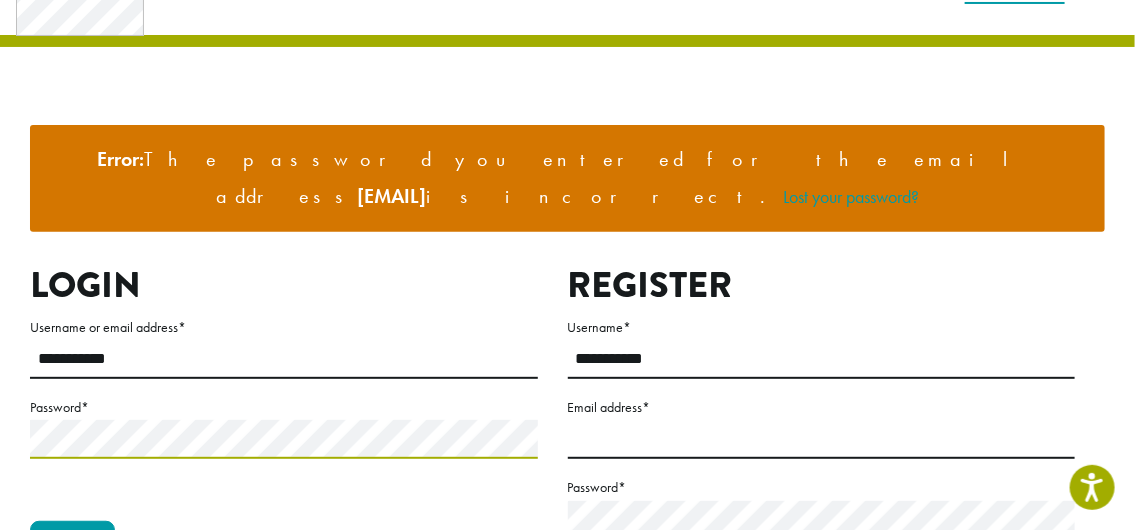 click on "Log in" at bounding box center (72, 542) 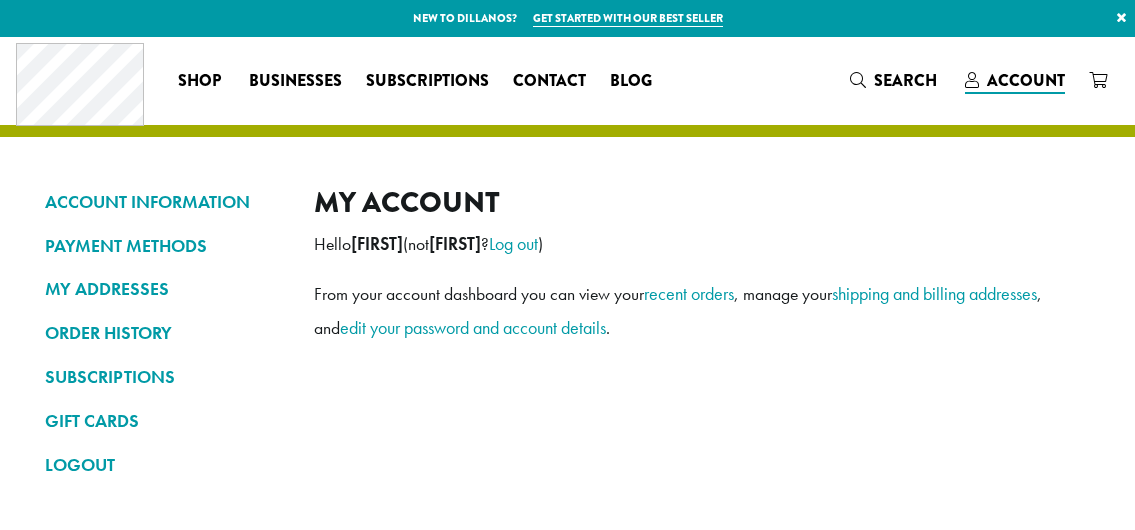 scroll, scrollTop: 0, scrollLeft: 0, axis: both 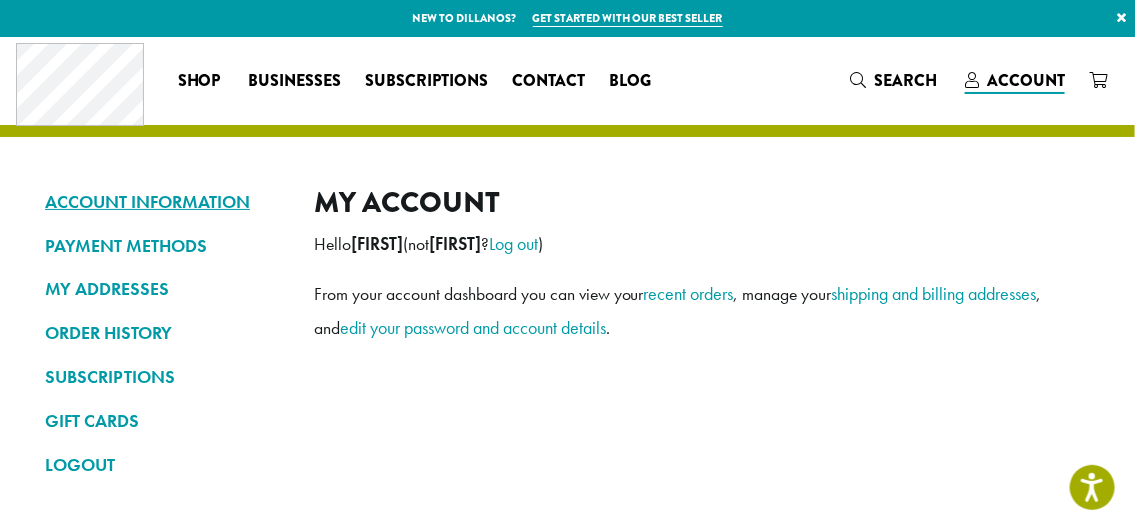 click on "ACCOUNT INFORMATION" at bounding box center (164, 202) 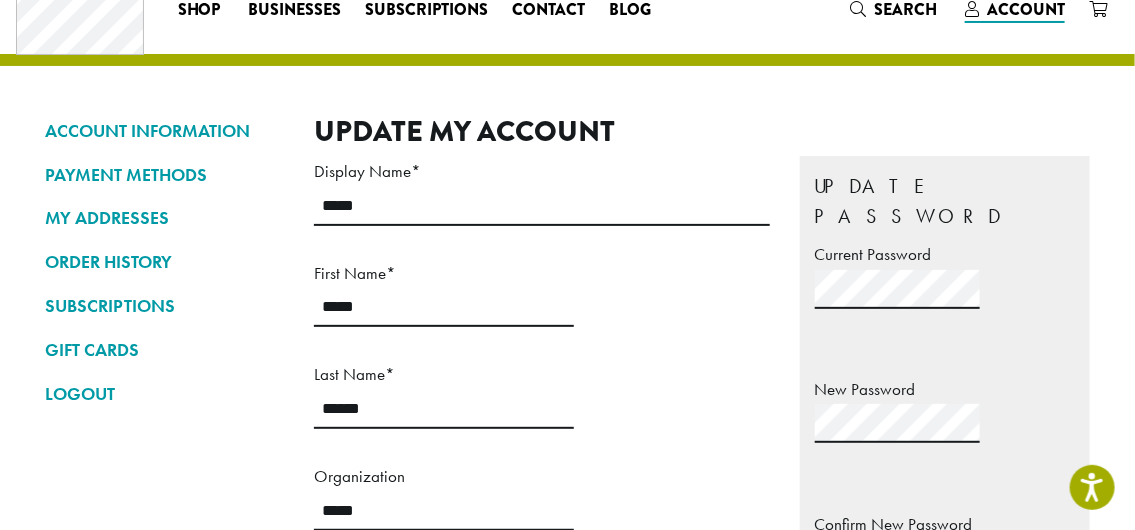 scroll, scrollTop: 0, scrollLeft: 0, axis: both 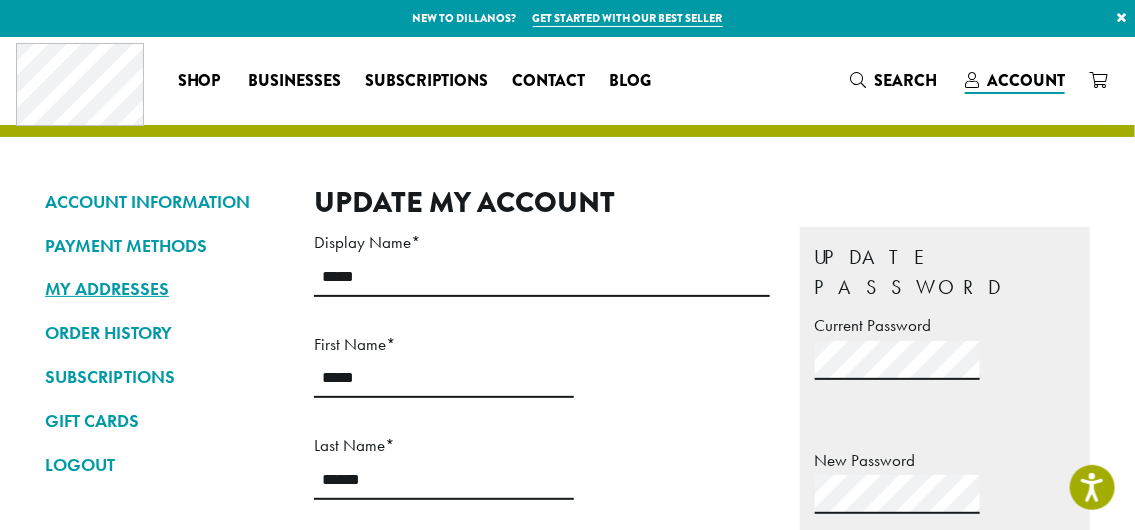 click on "MY ADDRESSES" at bounding box center [164, 289] 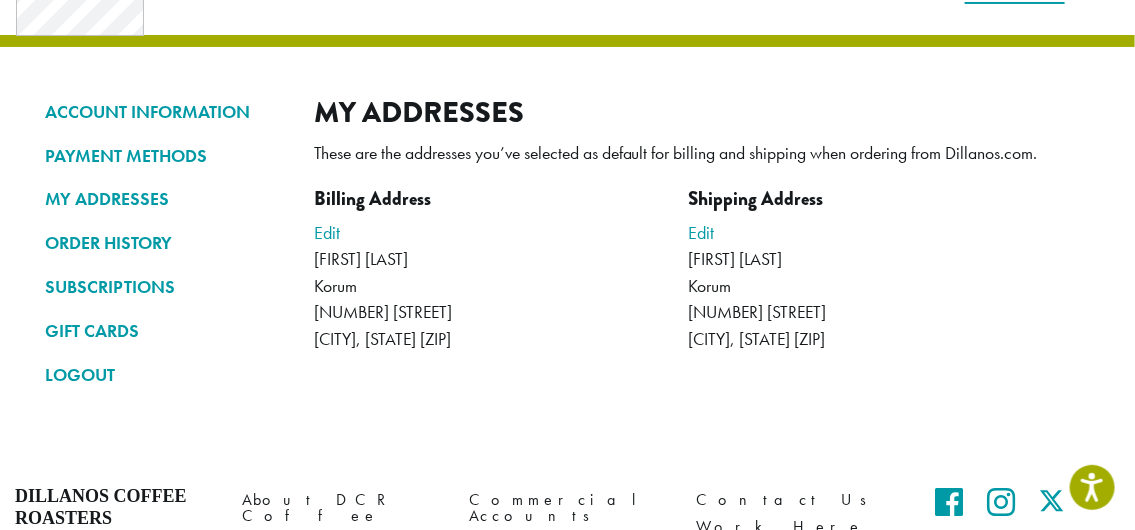 scroll, scrollTop: 181, scrollLeft: 0, axis: vertical 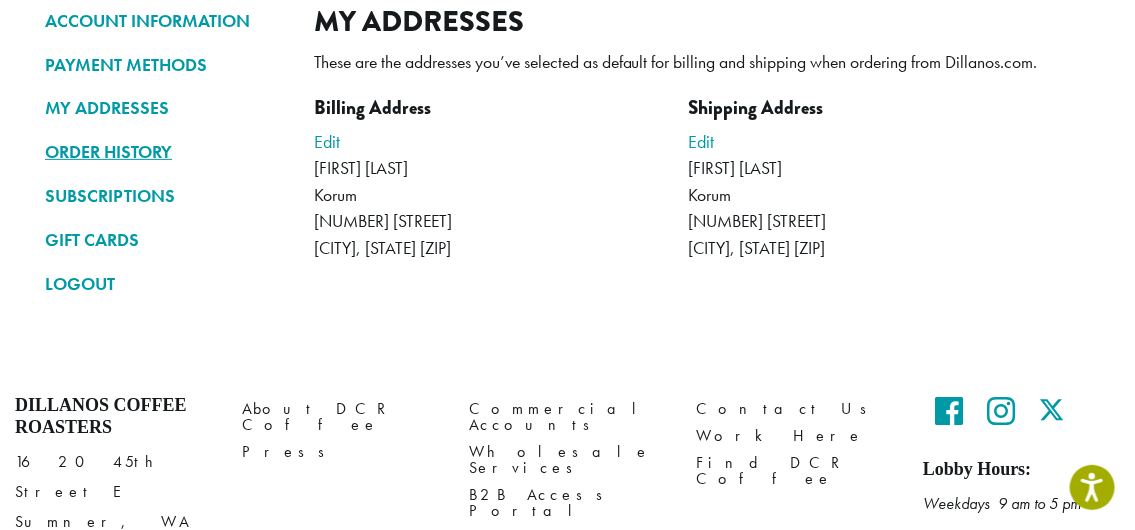 click on "ORDER HISTORY" at bounding box center [164, 152] 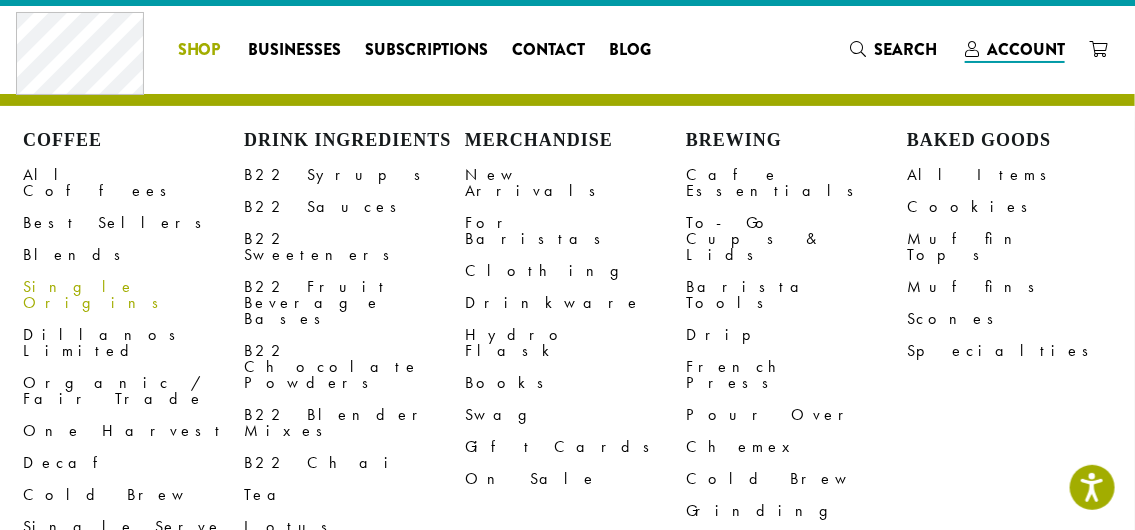 scroll, scrollTop: 0, scrollLeft: 0, axis: both 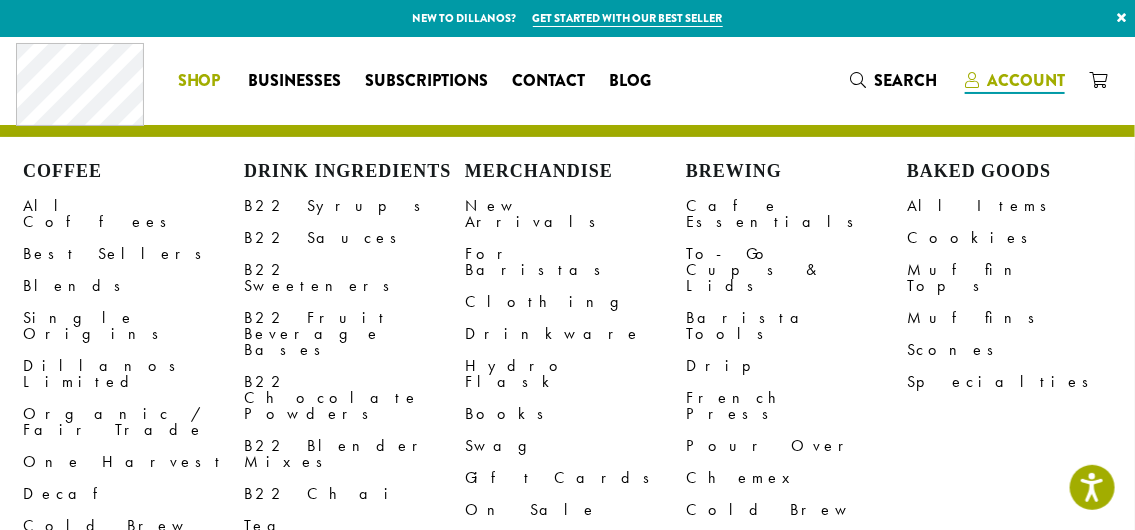 click on "Account" at bounding box center [1026, 80] 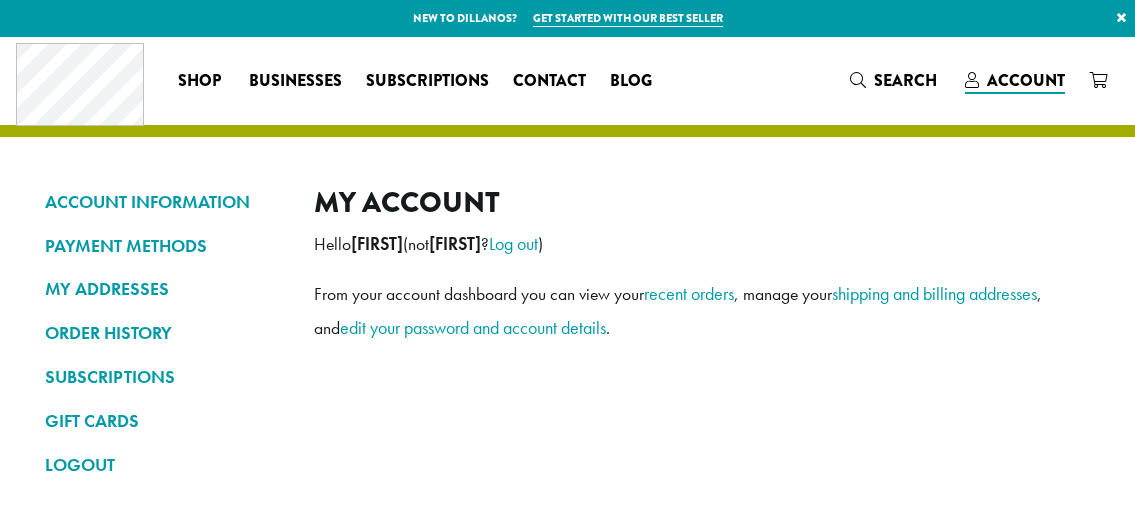scroll, scrollTop: 0, scrollLeft: 0, axis: both 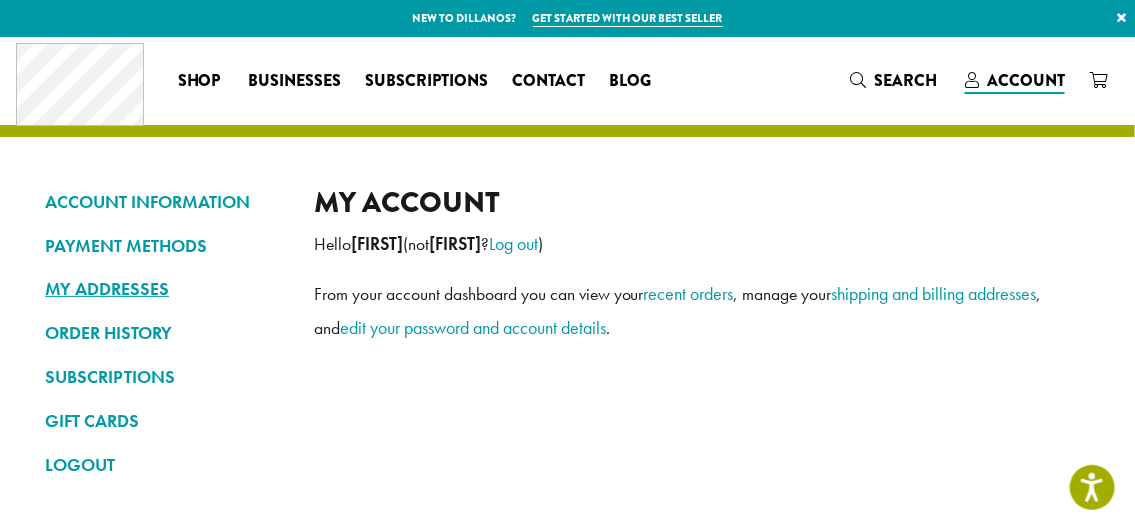 click on "MY ADDRESSES" at bounding box center [164, 289] 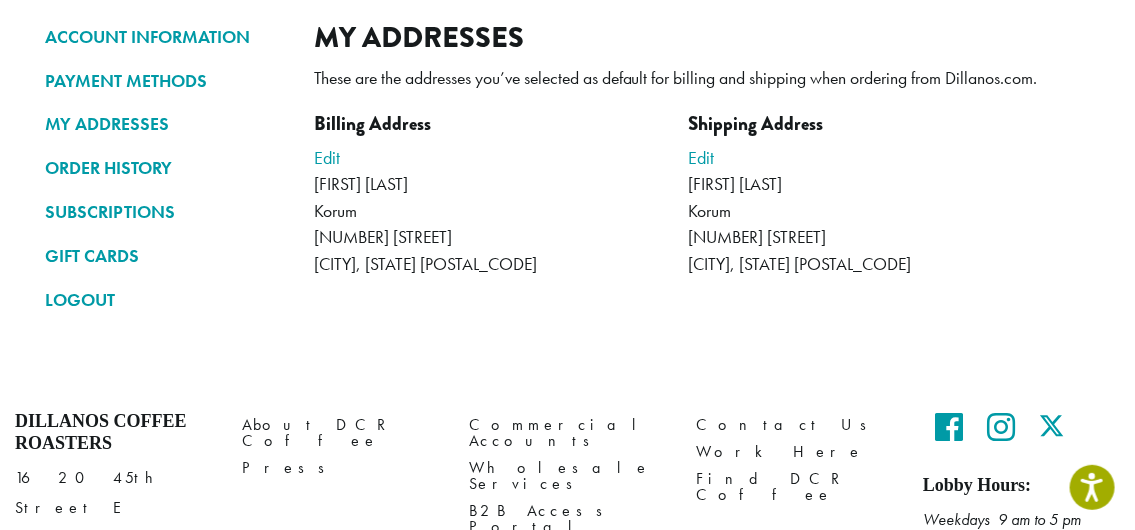 scroll, scrollTop: 181, scrollLeft: 0, axis: vertical 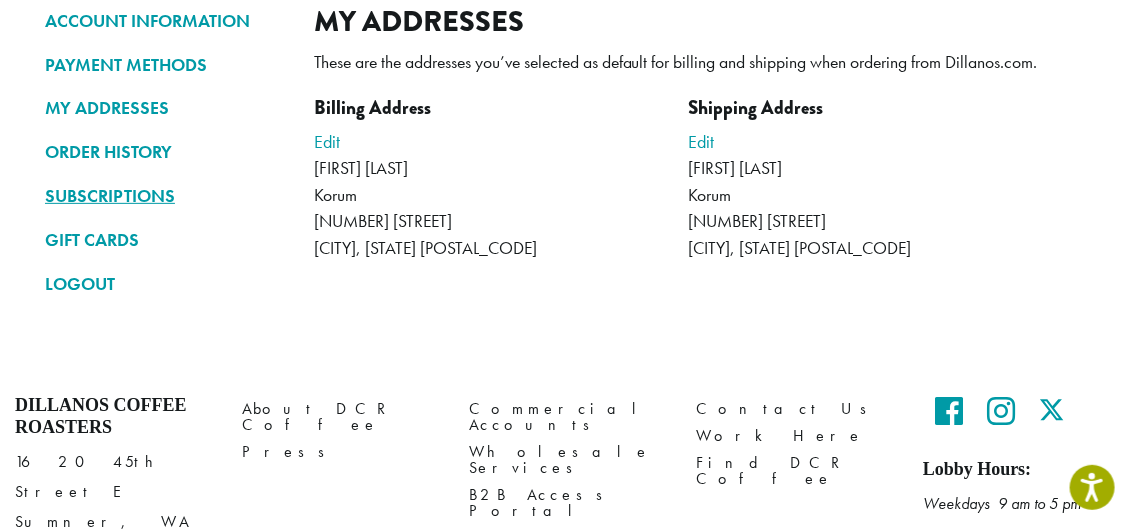 click on "SUBSCRIPTIONS" at bounding box center (164, 196) 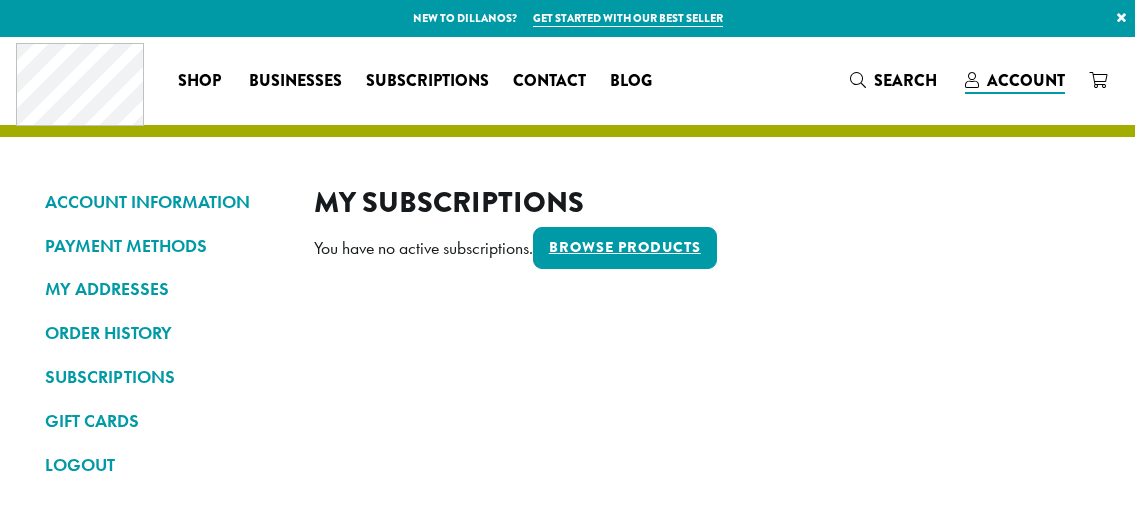 scroll, scrollTop: 0, scrollLeft: 0, axis: both 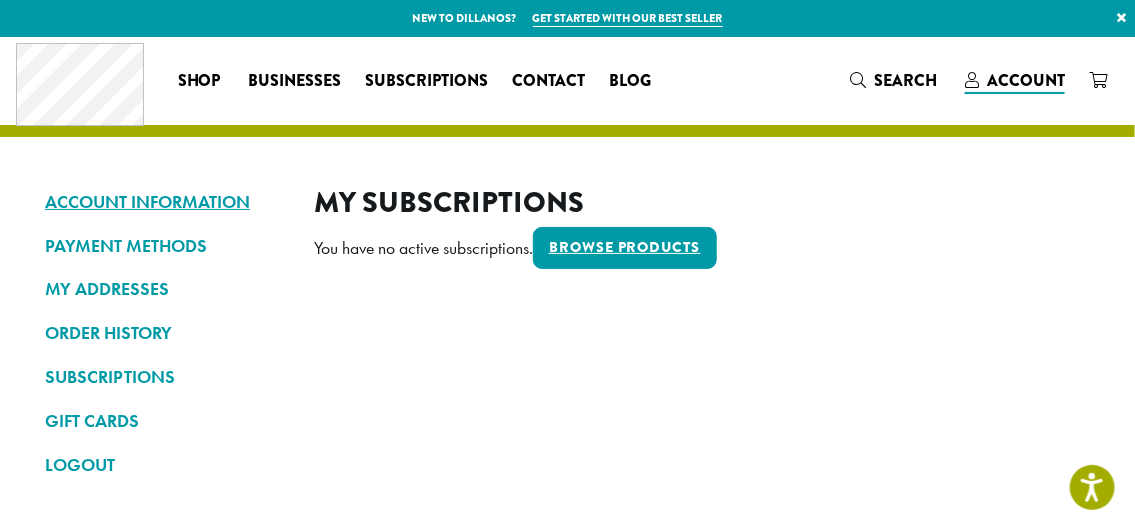 click on "ACCOUNT INFORMATION" at bounding box center (164, 202) 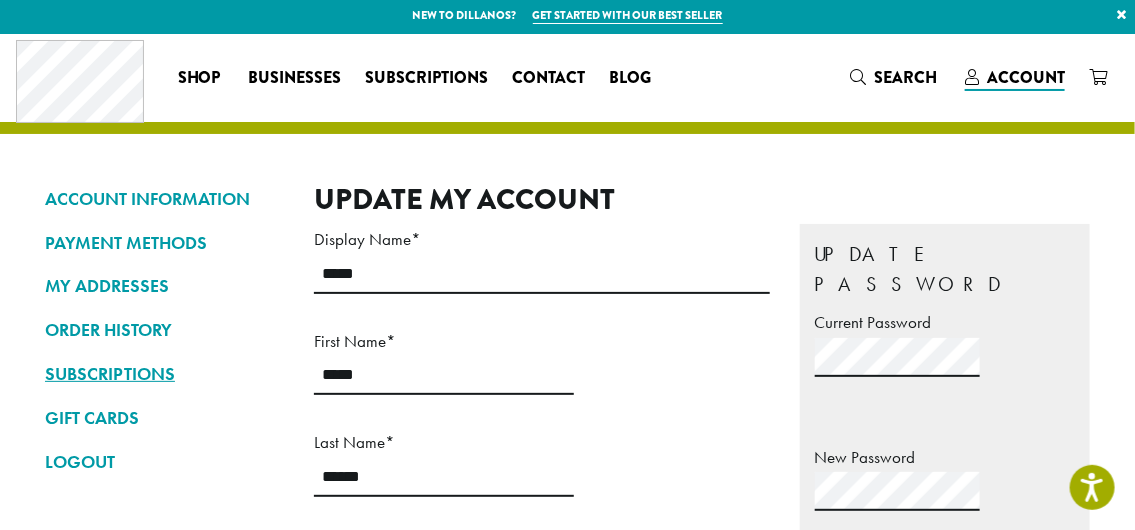 scroll, scrollTop: 0, scrollLeft: 0, axis: both 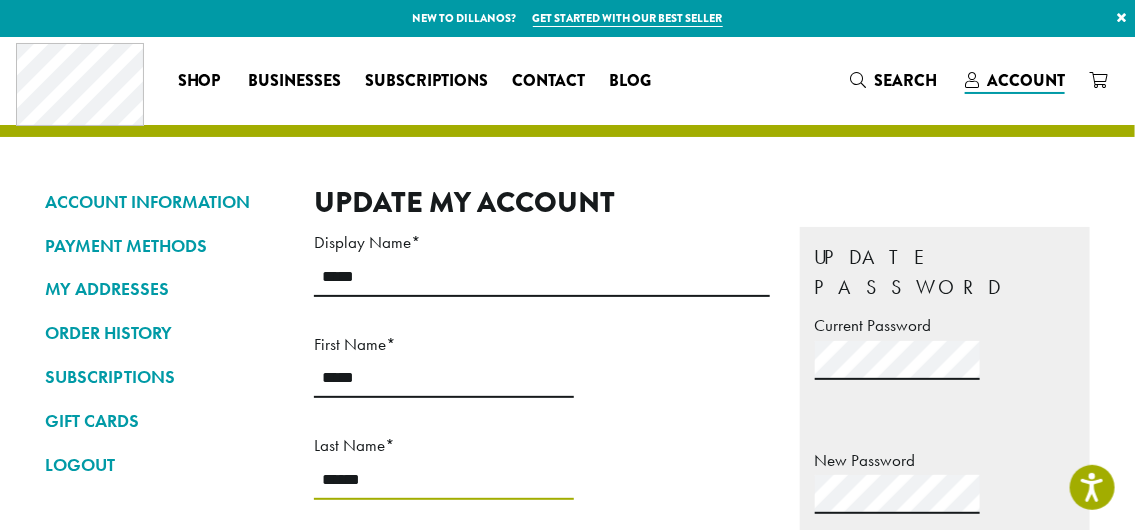 drag, startPoint x: 650, startPoint y: 440, endPoint x: 449, endPoint y: 434, distance: 201.08954 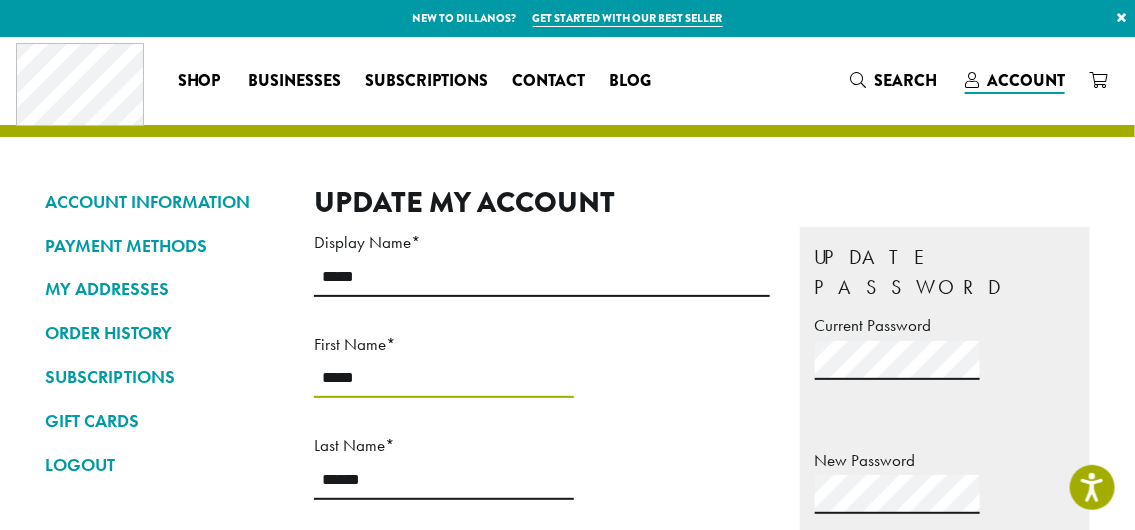 drag, startPoint x: 388, startPoint y: 448, endPoint x: 94, endPoint y: 439, distance: 294.13773 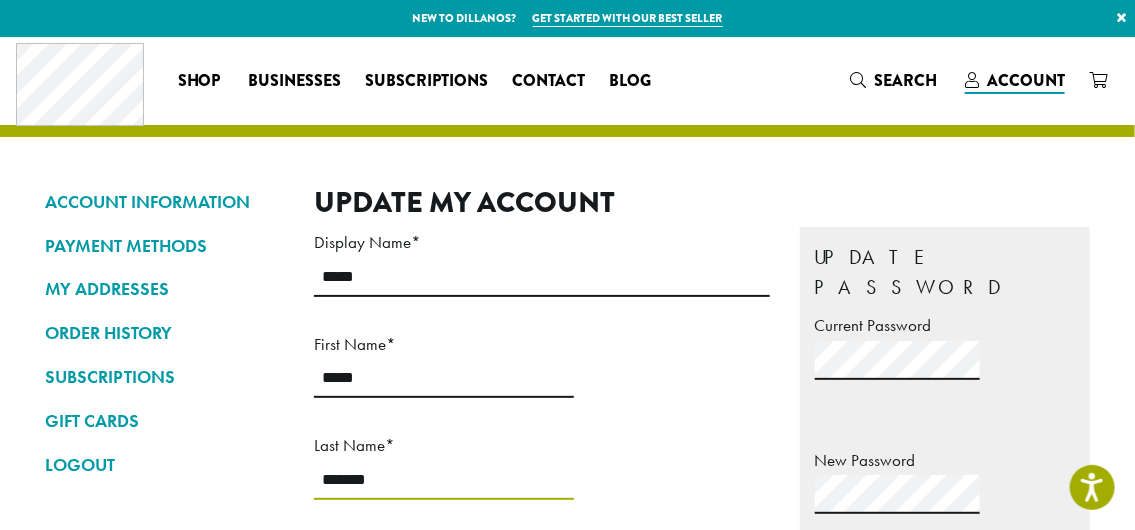 type on "*******" 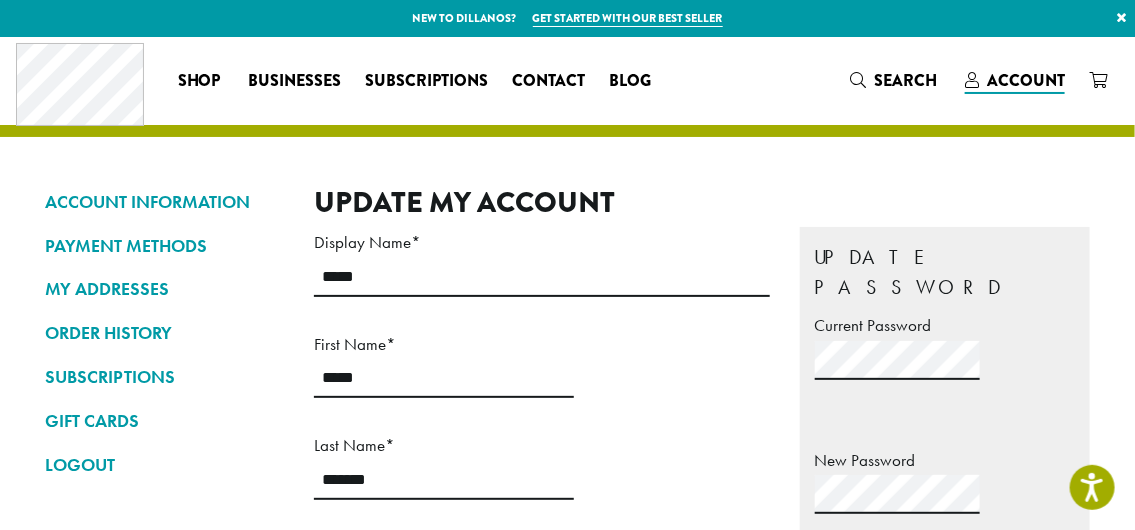 scroll, scrollTop: 347, scrollLeft: 0, axis: vertical 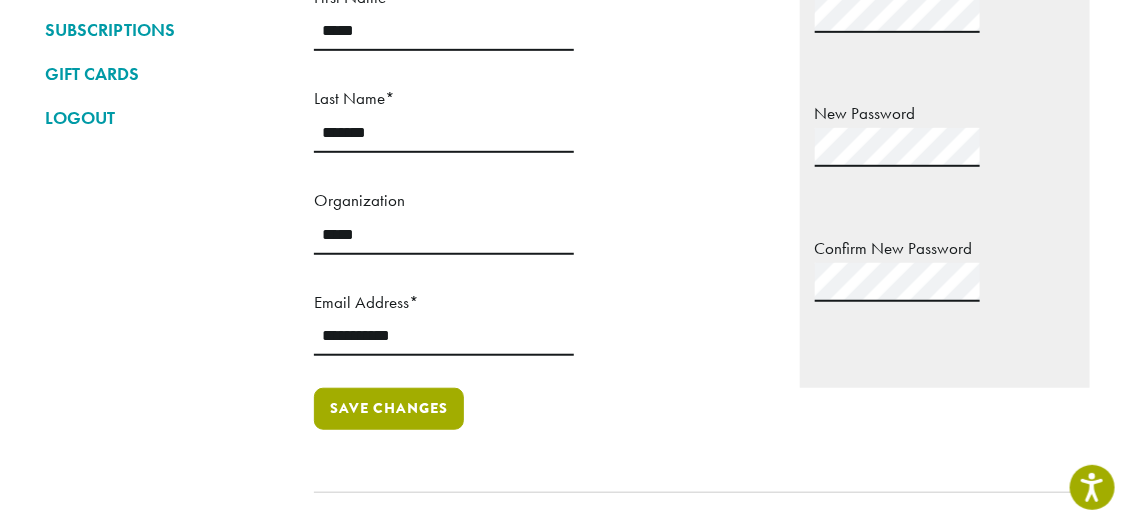 click on "Save changes" at bounding box center [389, 409] 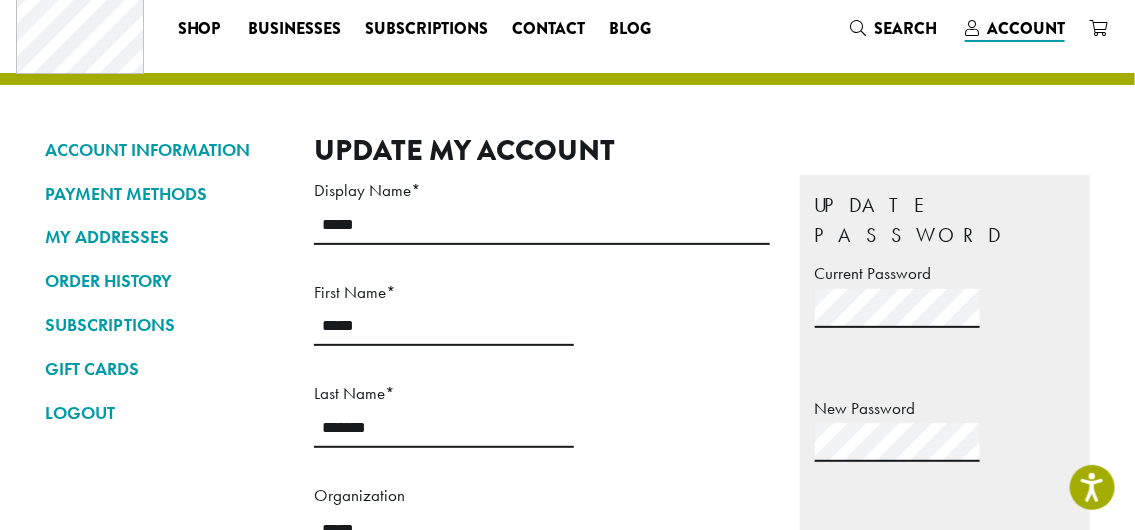 scroll, scrollTop: 0, scrollLeft: 0, axis: both 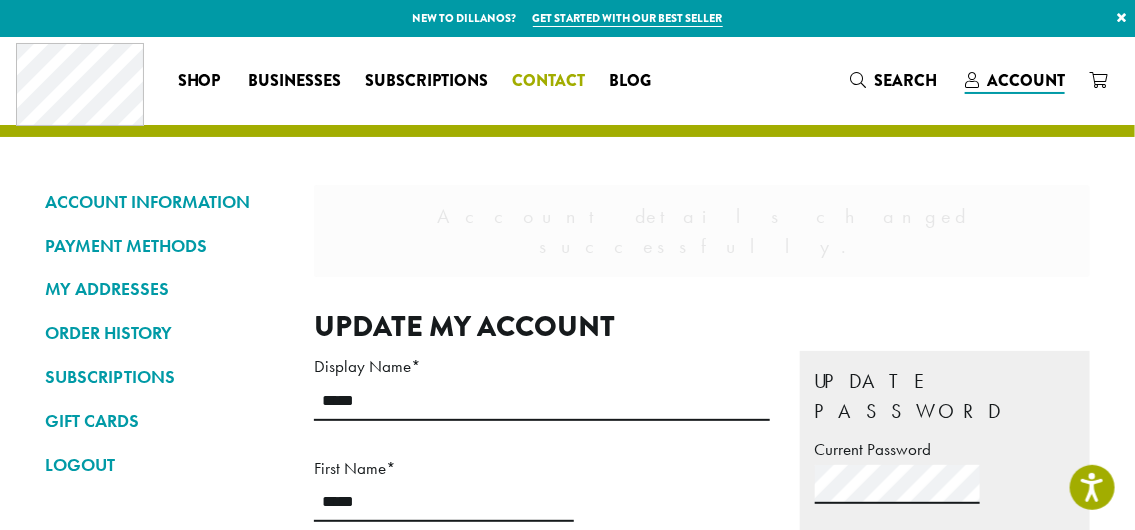 click on "Contact" at bounding box center [549, 81] 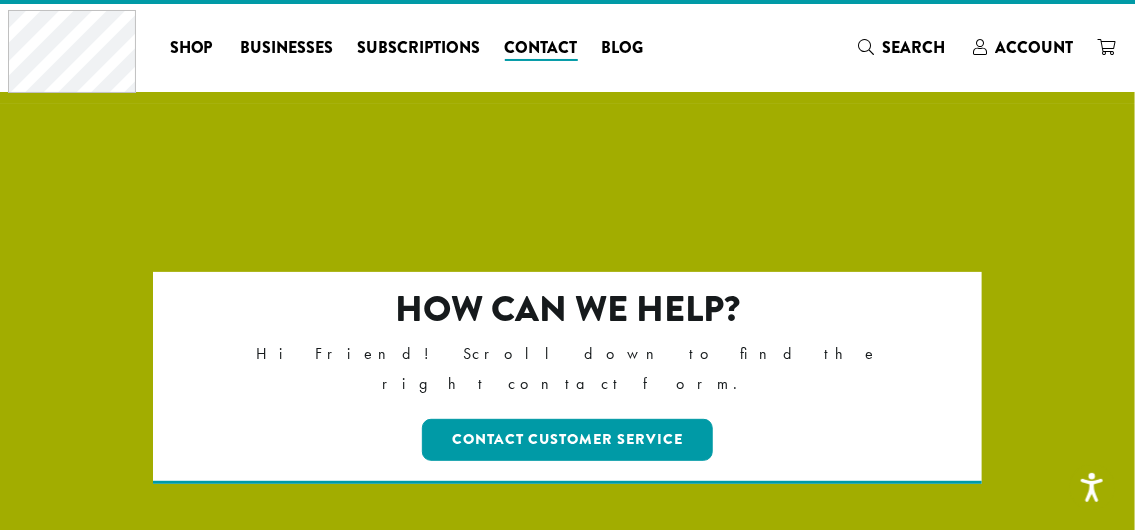 scroll, scrollTop: 90, scrollLeft: 0, axis: vertical 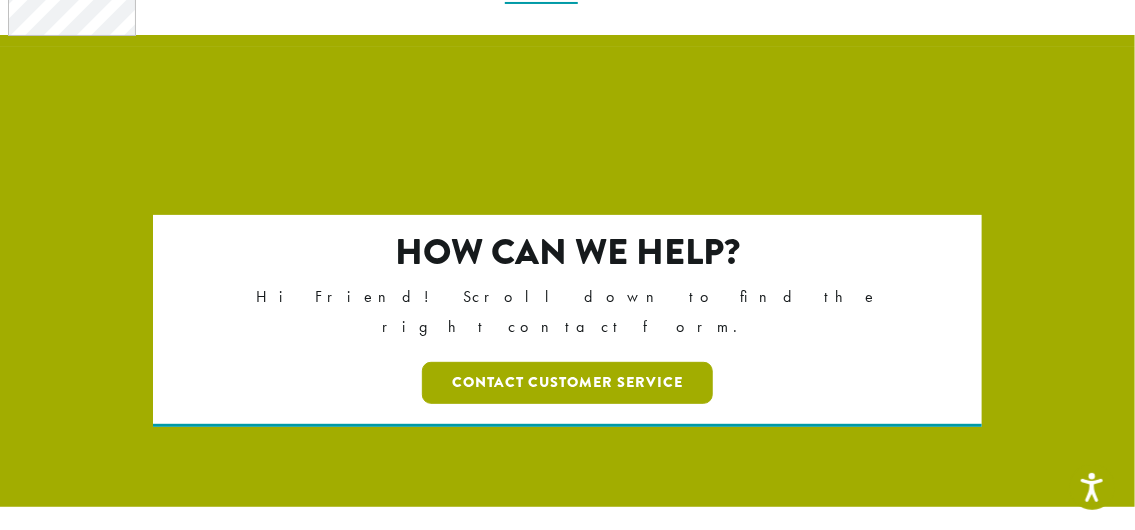 click on "Contact Customer Service" at bounding box center (567, 383) 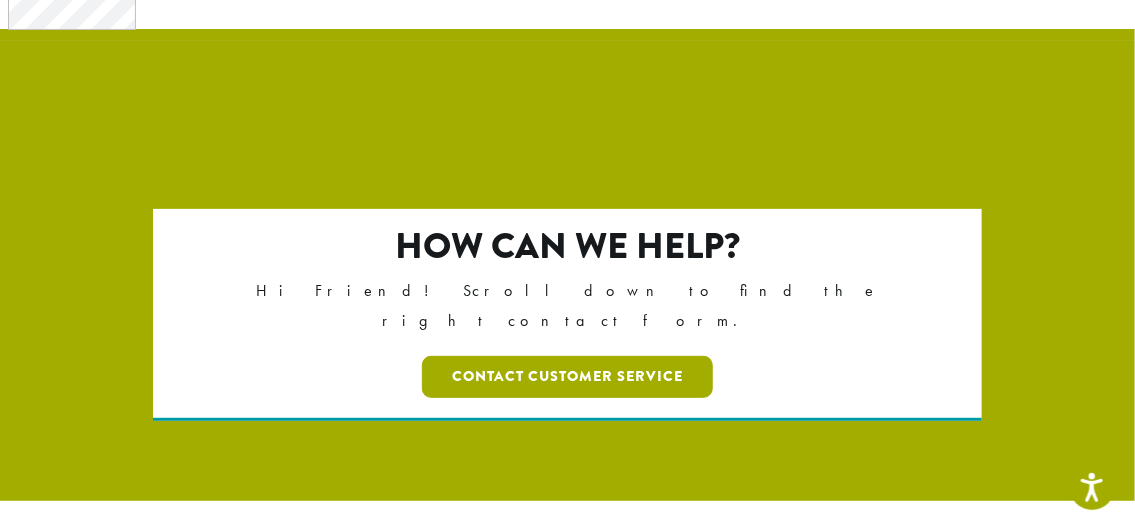 scroll, scrollTop: 150, scrollLeft: 0, axis: vertical 